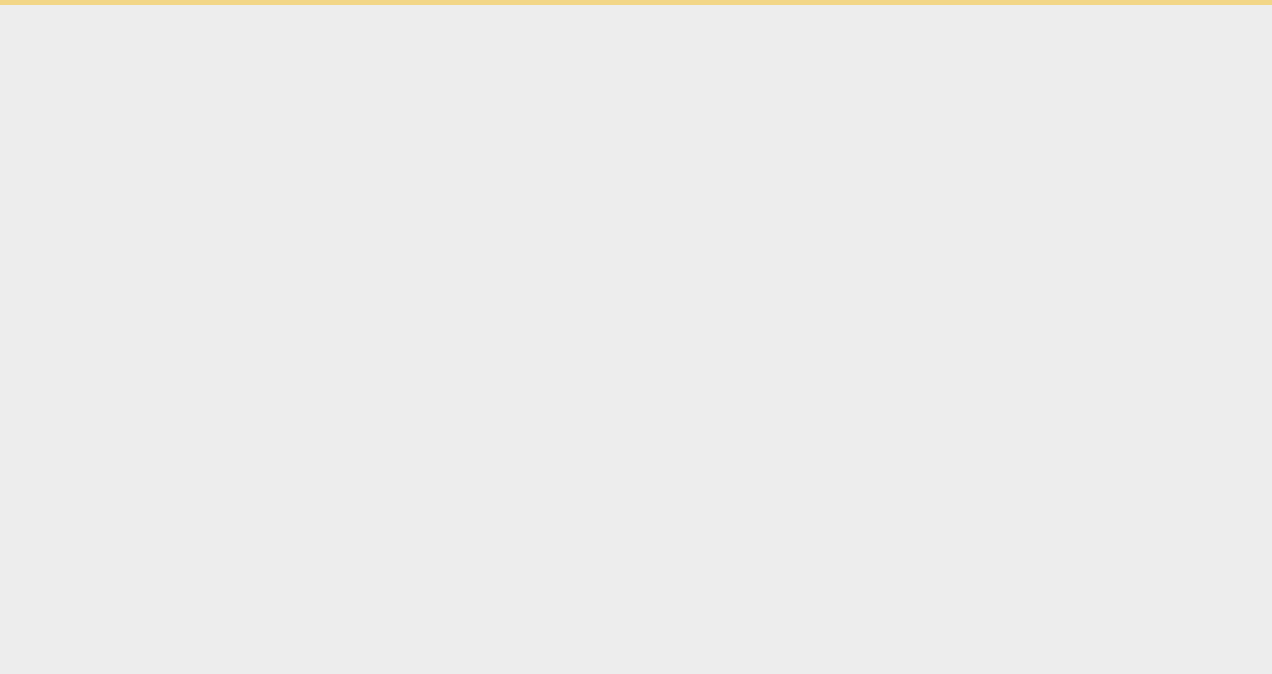 scroll, scrollTop: 0, scrollLeft: 0, axis: both 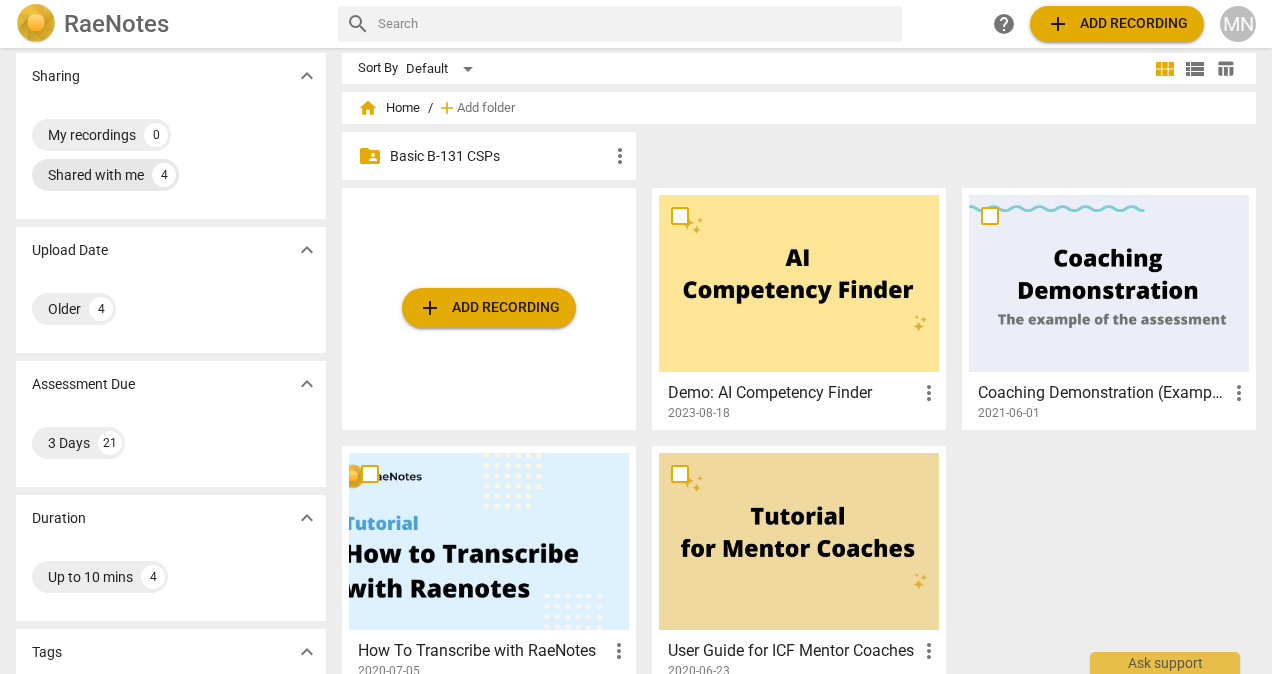click on "Shared with me" at bounding box center [96, 175] 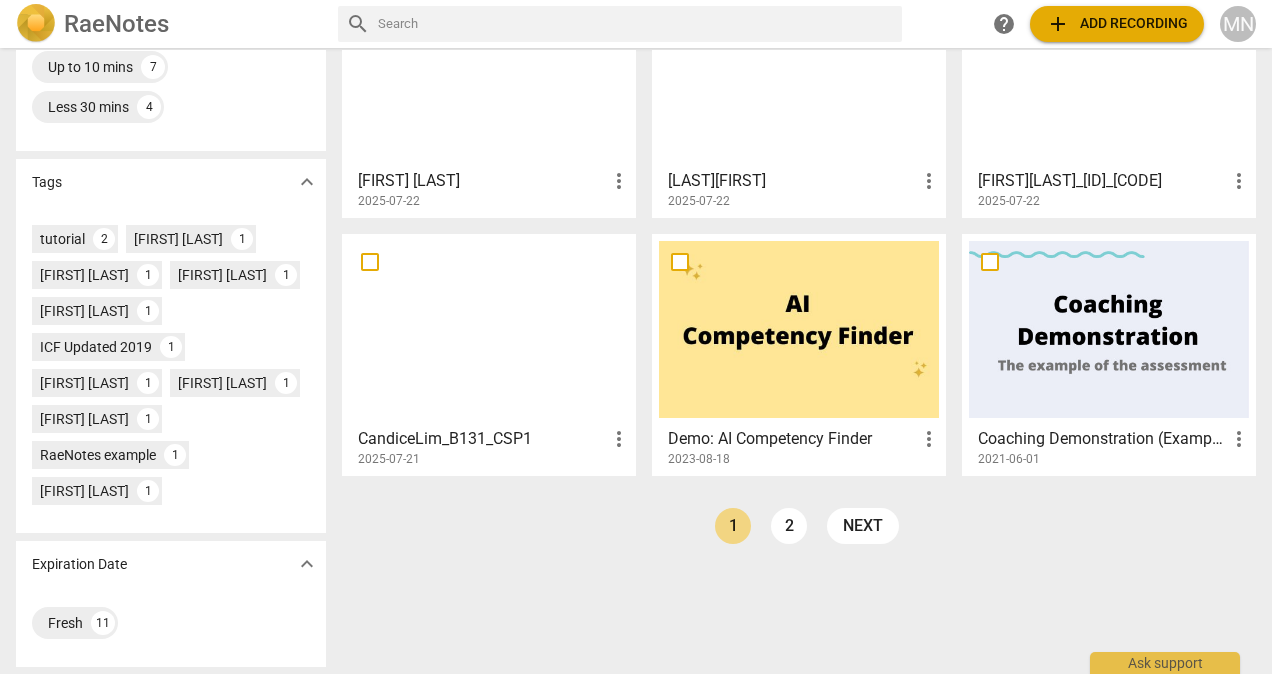 scroll, scrollTop: 480, scrollLeft: 0, axis: vertical 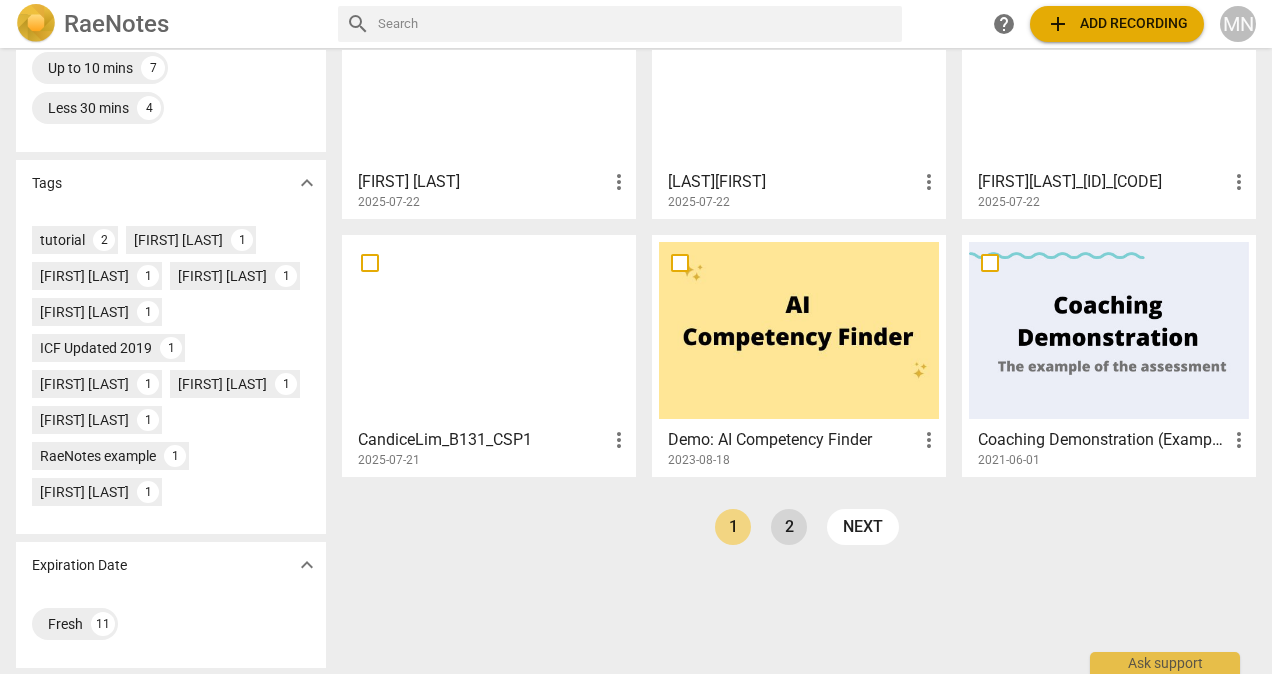 click on "2" at bounding box center (789, 527) 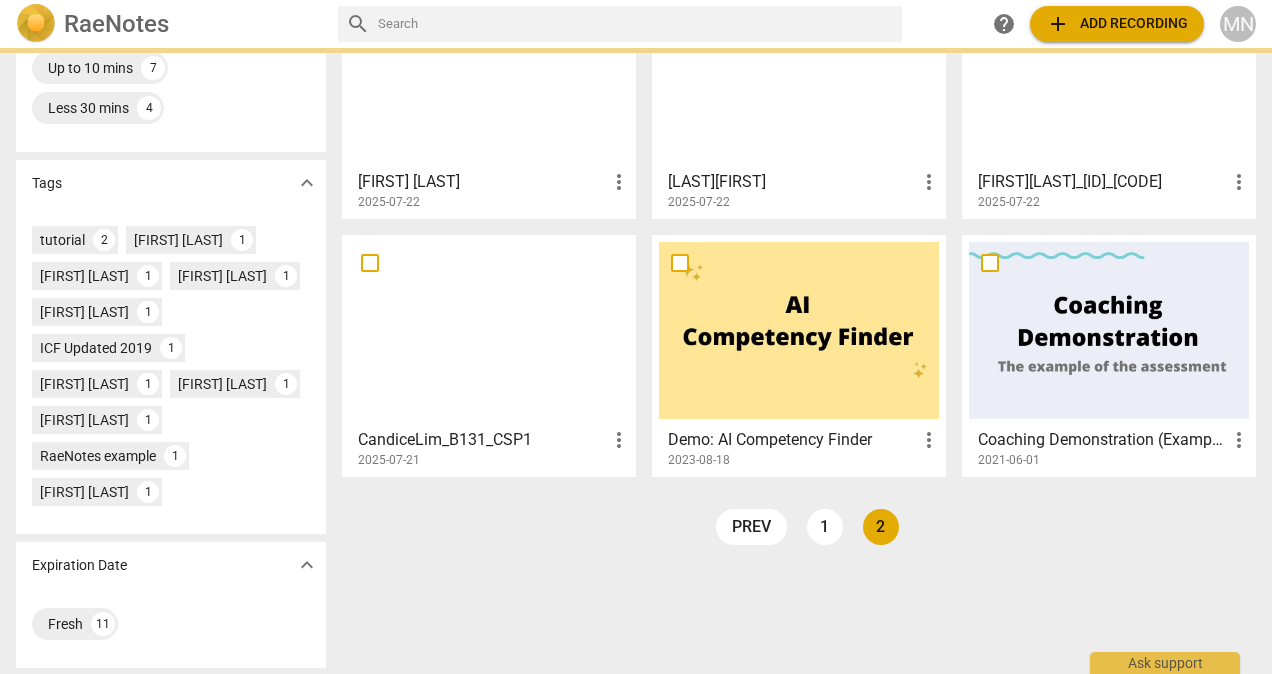 scroll, scrollTop: 0, scrollLeft: 0, axis: both 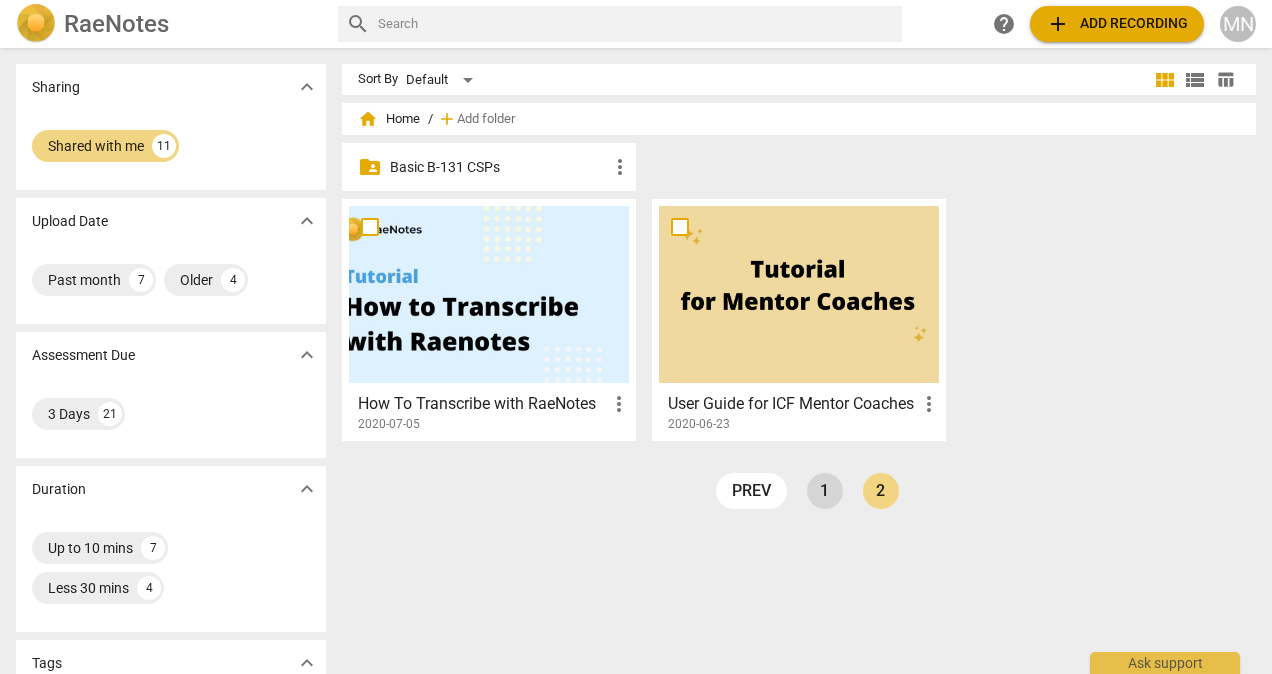 drag, startPoint x: 818, startPoint y: 492, endPoint x: 734, endPoint y: 492, distance: 84 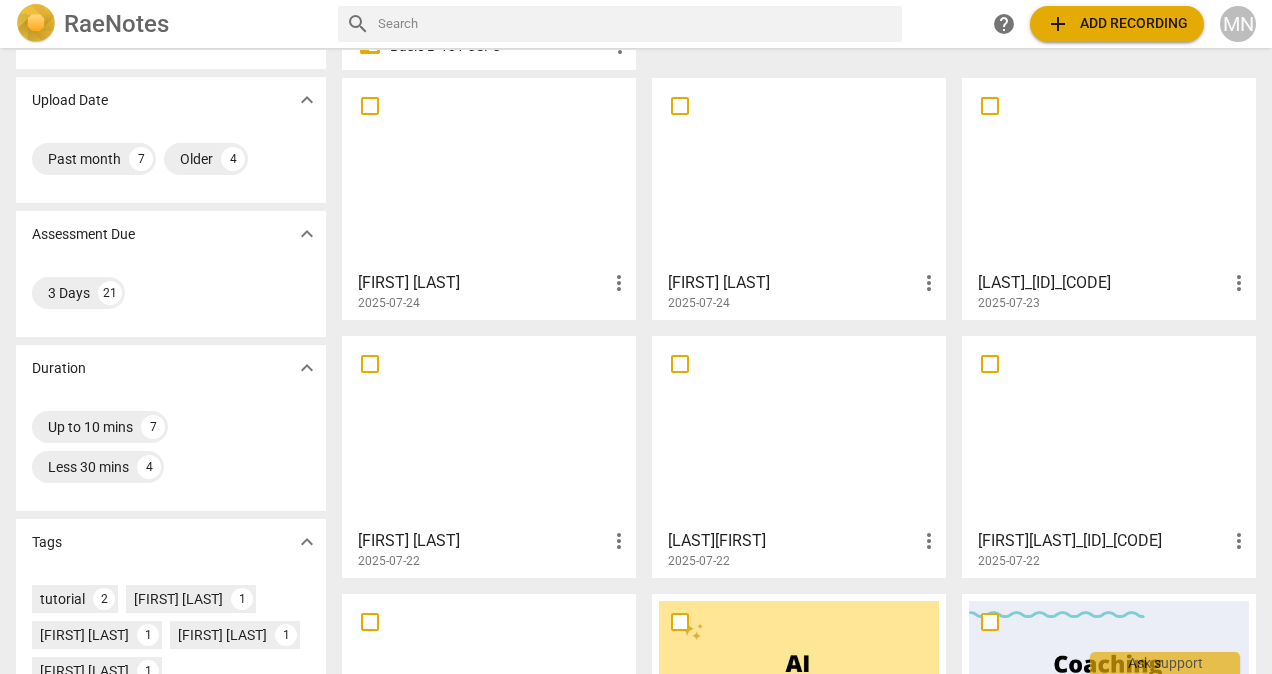scroll, scrollTop: 0, scrollLeft: 0, axis: both 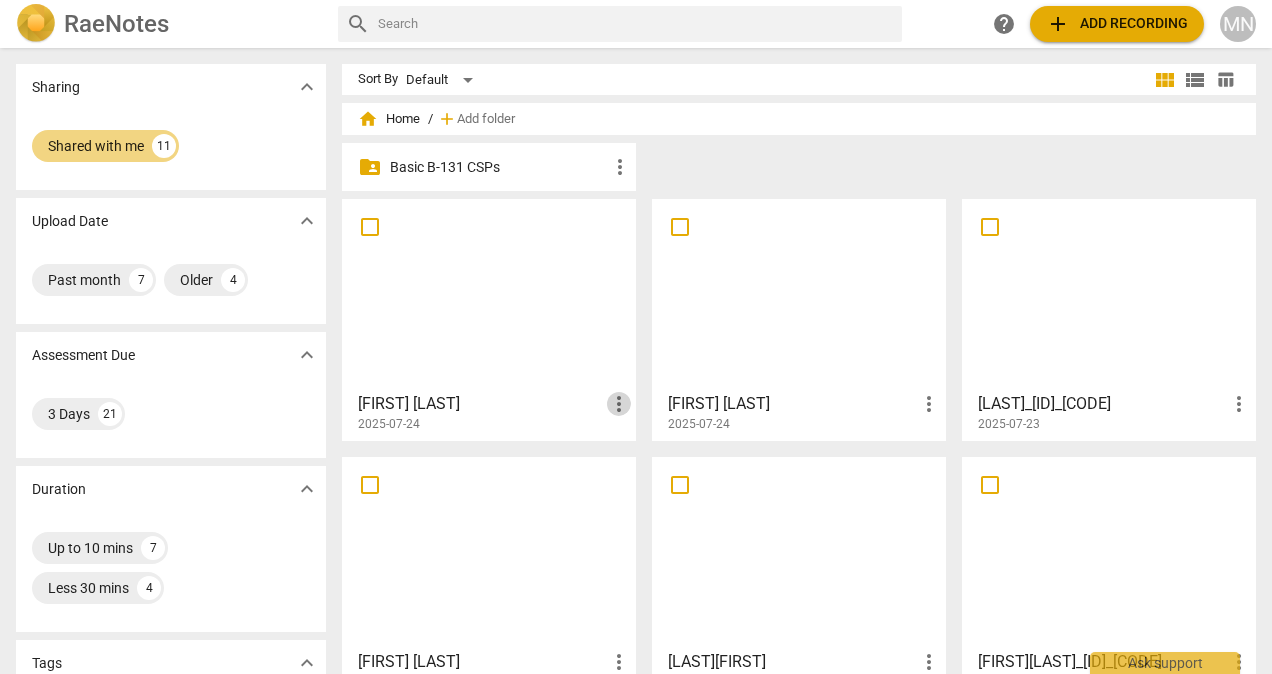 click on "more_vert" at bounding box center (619, 404) 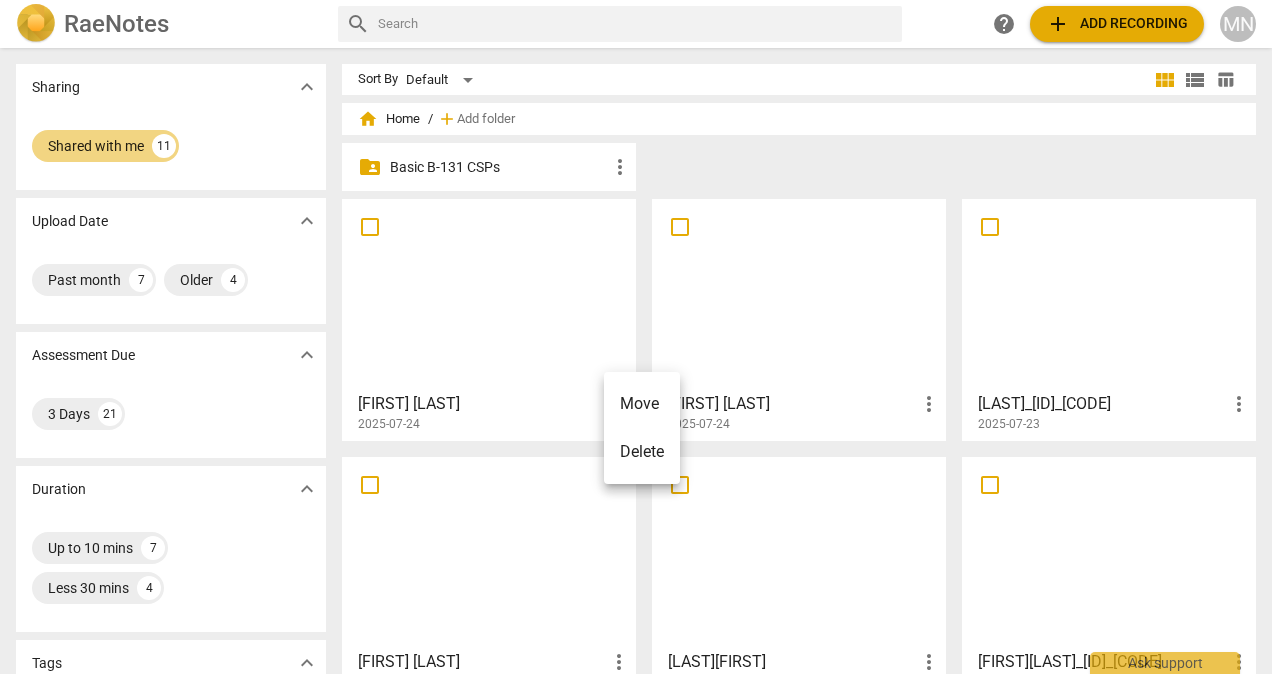 click at bounding box center (636, 337) 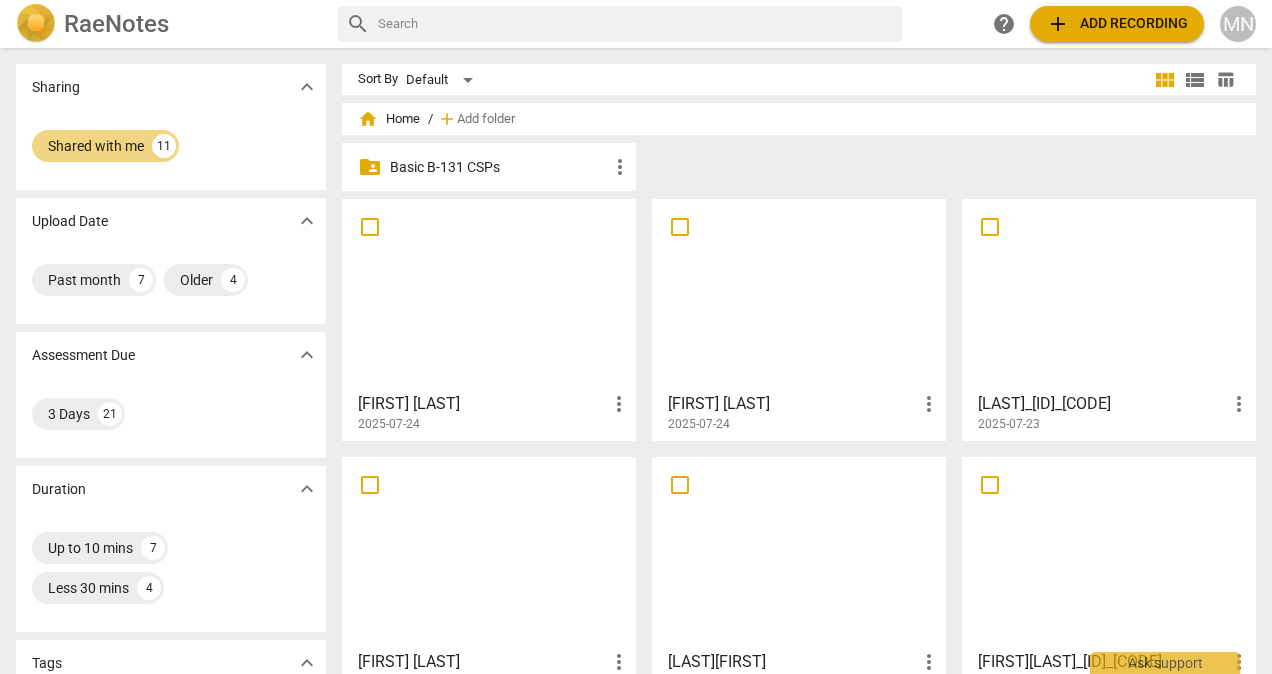 click at bounding box center (489, 294) 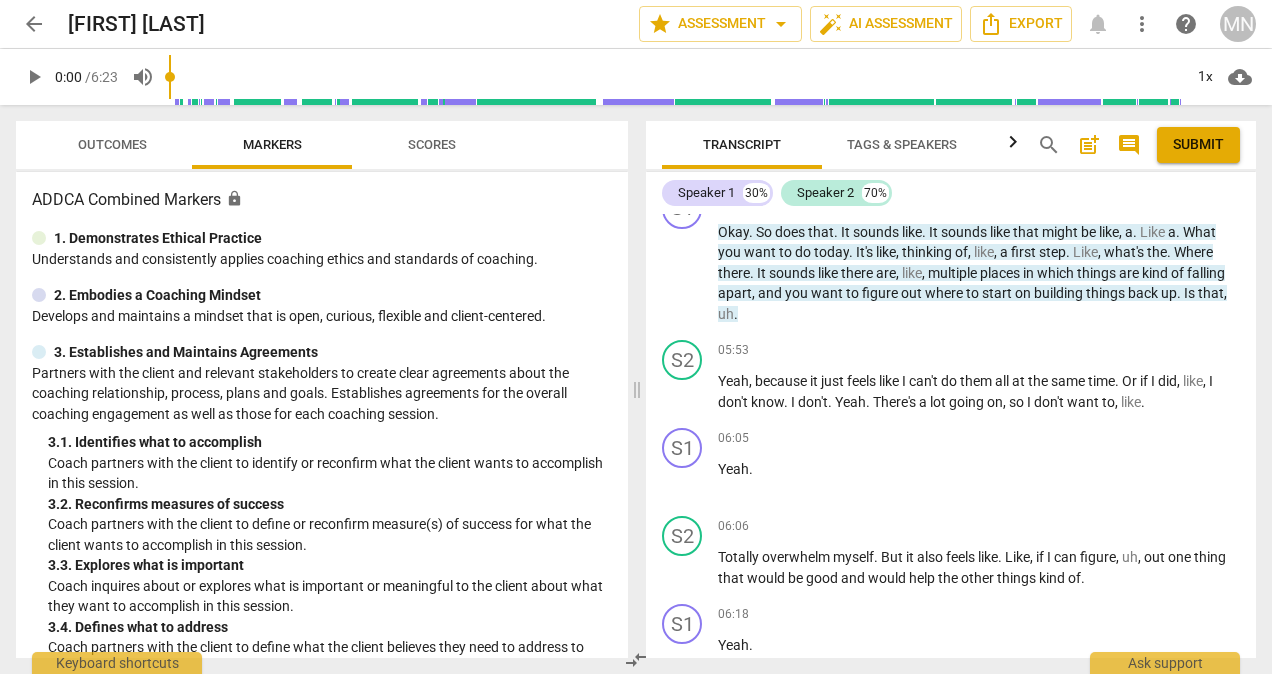scroll, scrollTop: 3745, scrollLeft: 0, axis: vertical 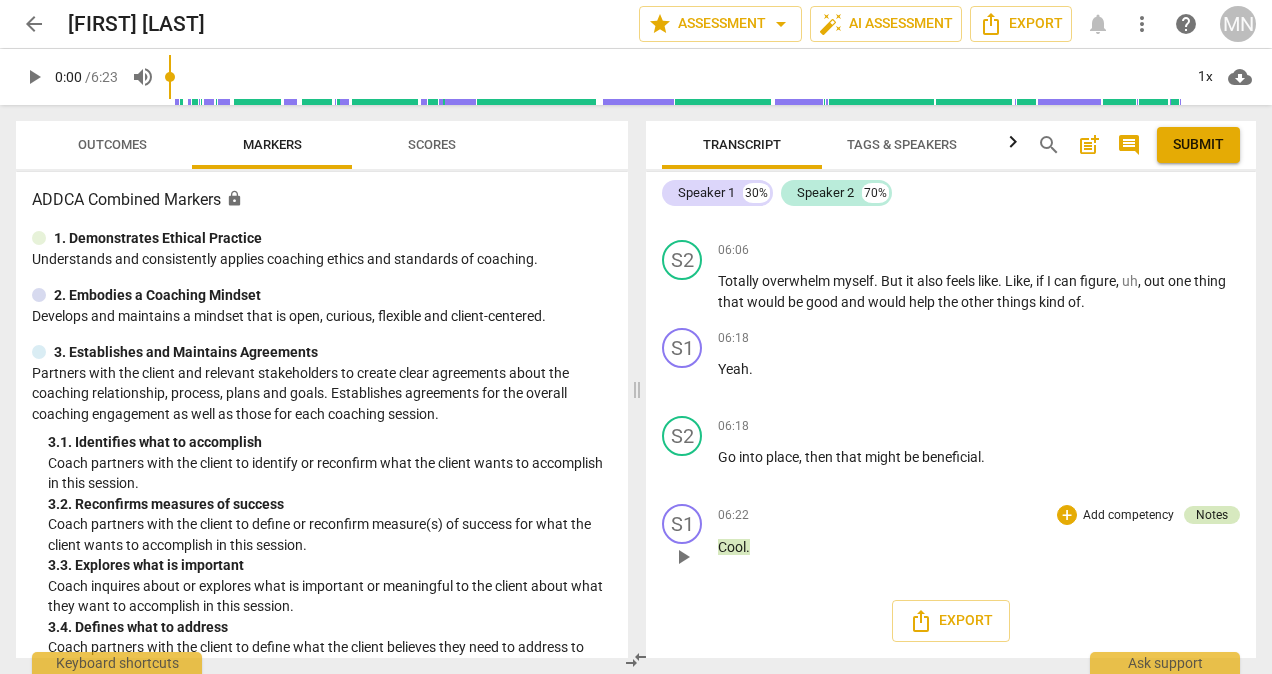 click on "Notes" at bounding box center [1212, 515] 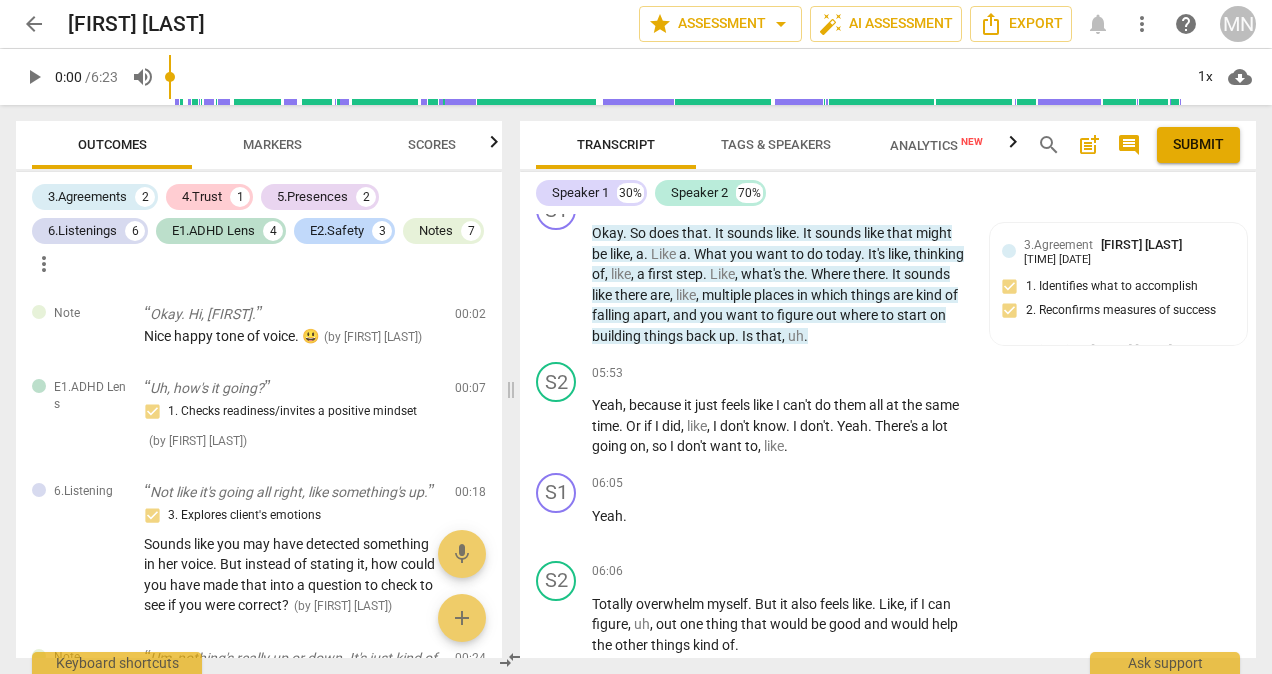 scroll, scrollTop: 4126, scrollLeft: 0, axis: vertical 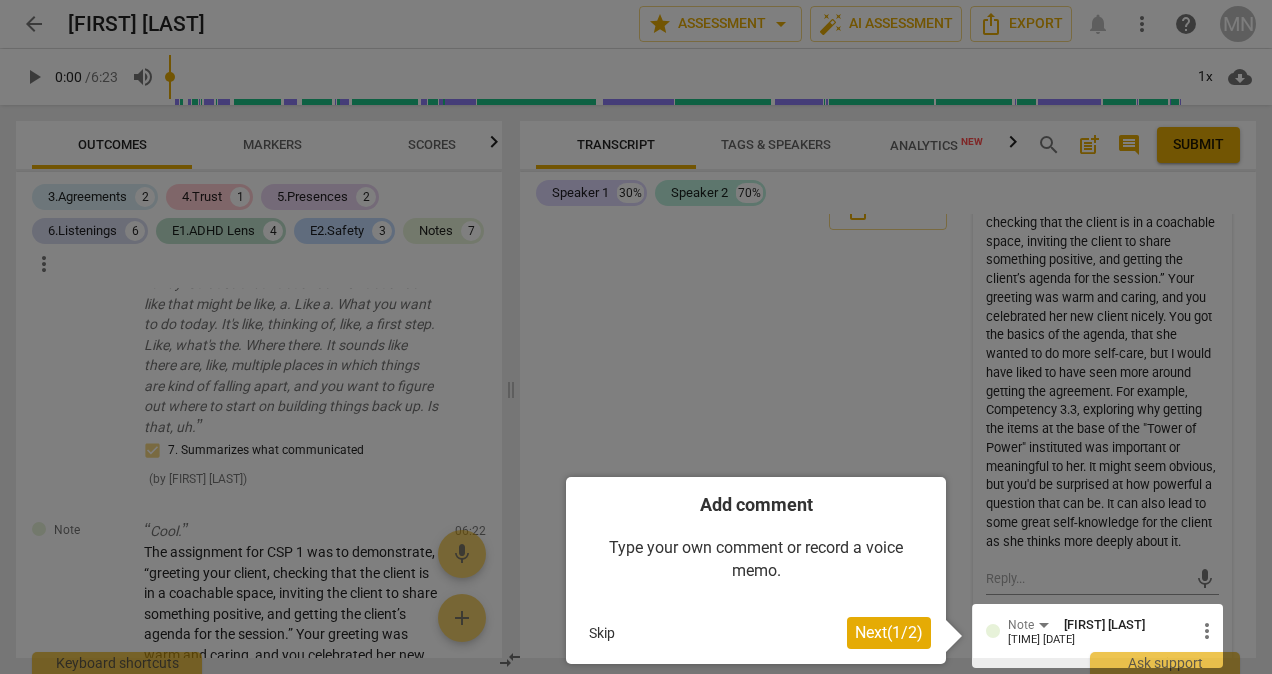 click at bounding box center (636, 337) 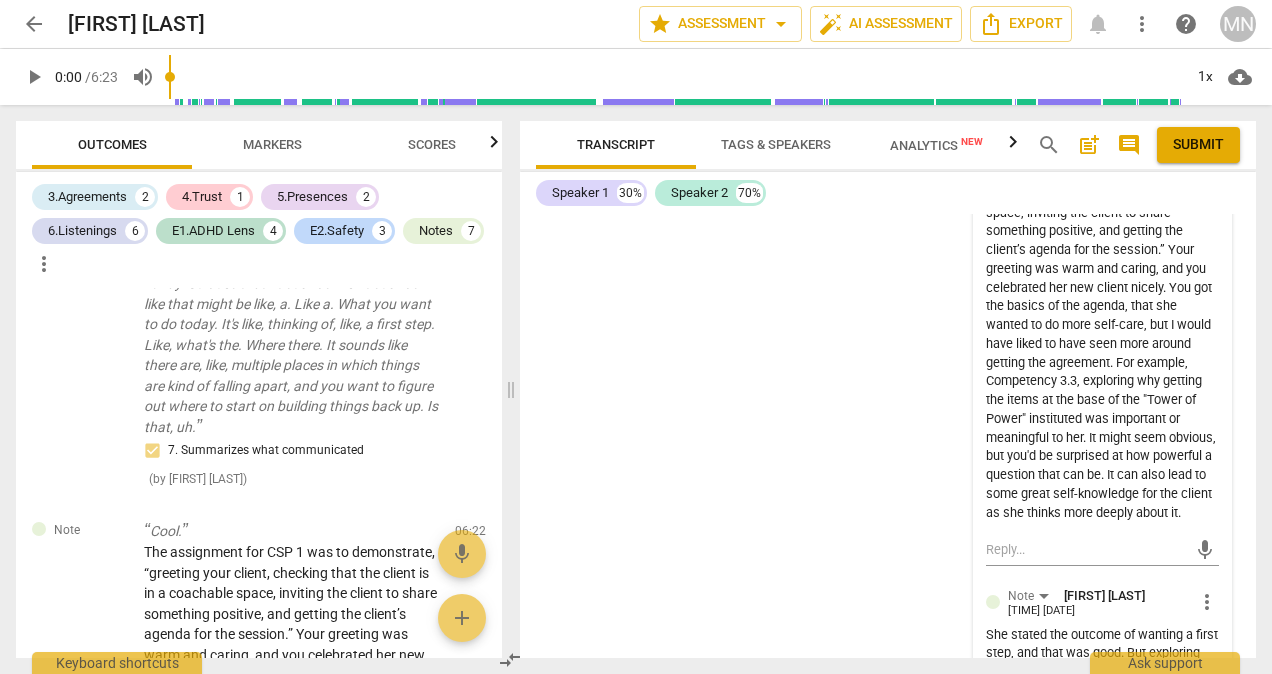 scroll, scrollTop: 4535, scrollLeft: 0, axis: vertical 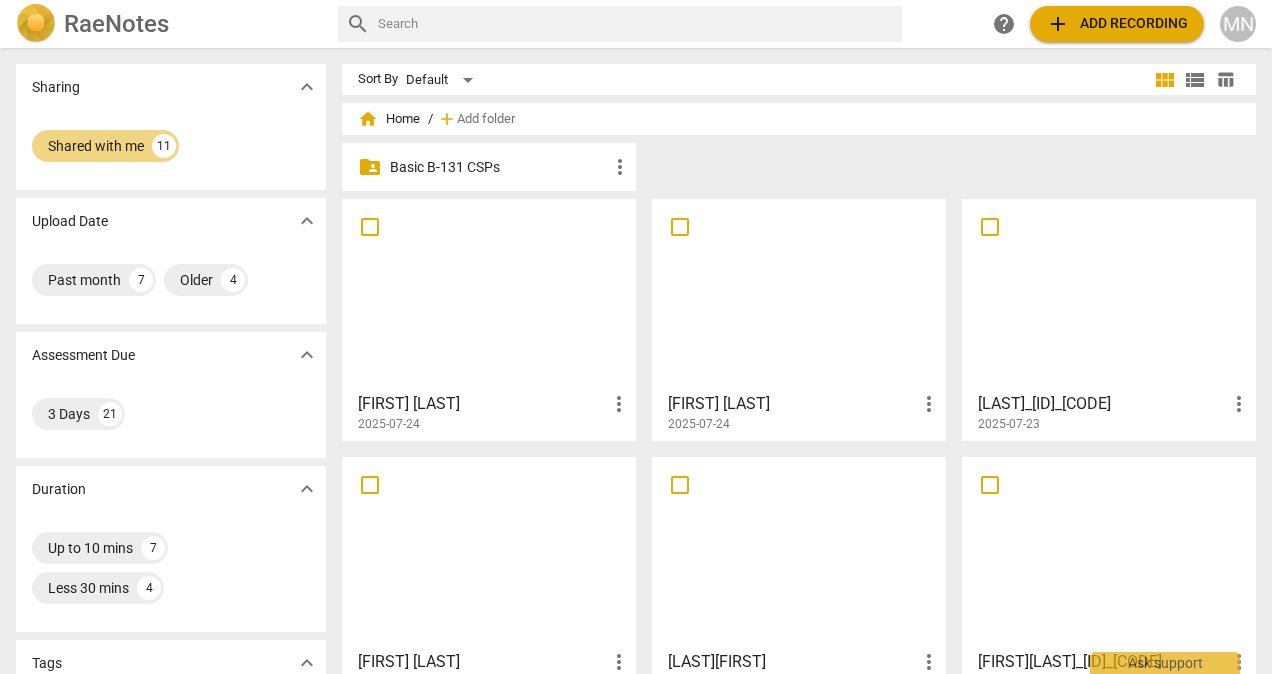 click at bounding box center (799, 294) 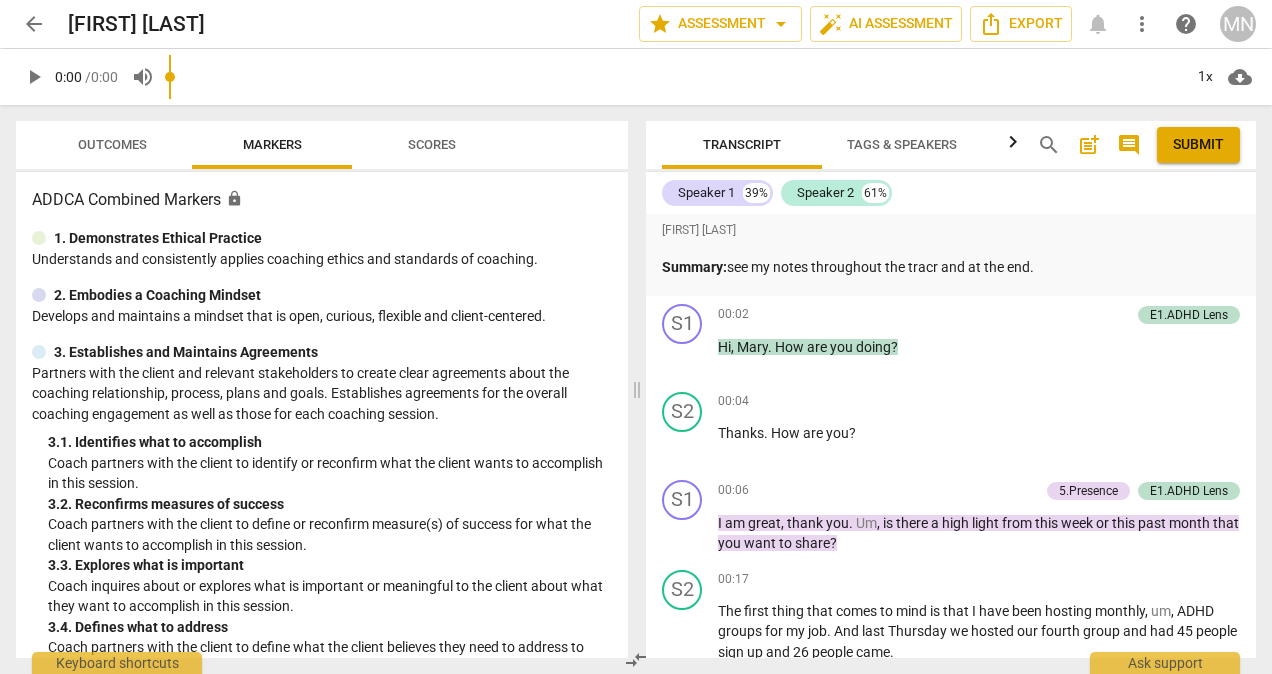click on "Outcomes" at bounding box center [112, 144] 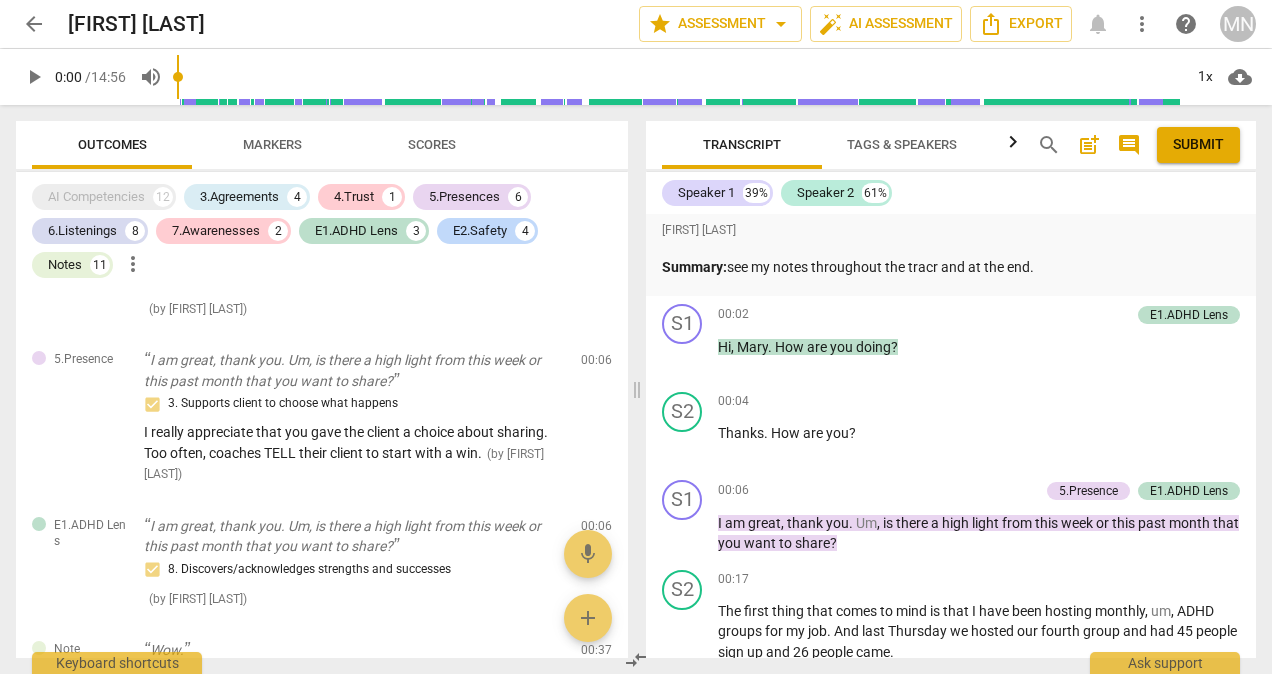 scroll, scrollTop: 0, scrollLeft: 0, axis: both 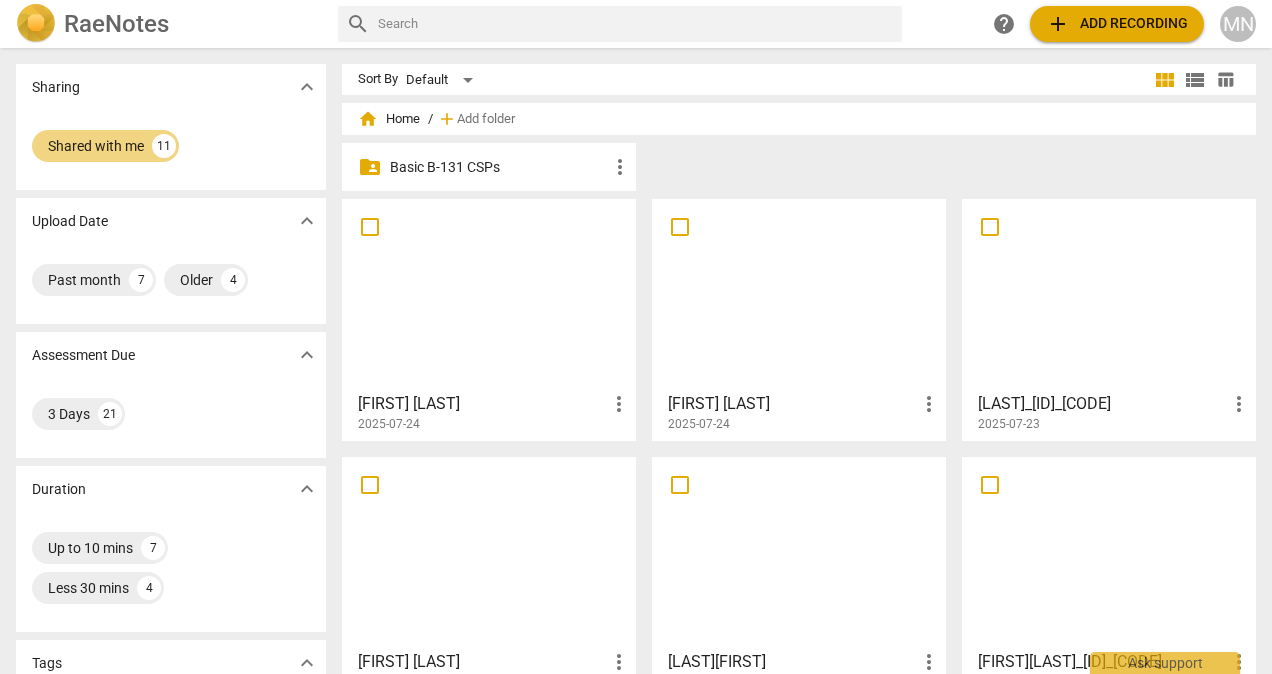 click on "2025-07-23" at bounding box center (1114, 424) 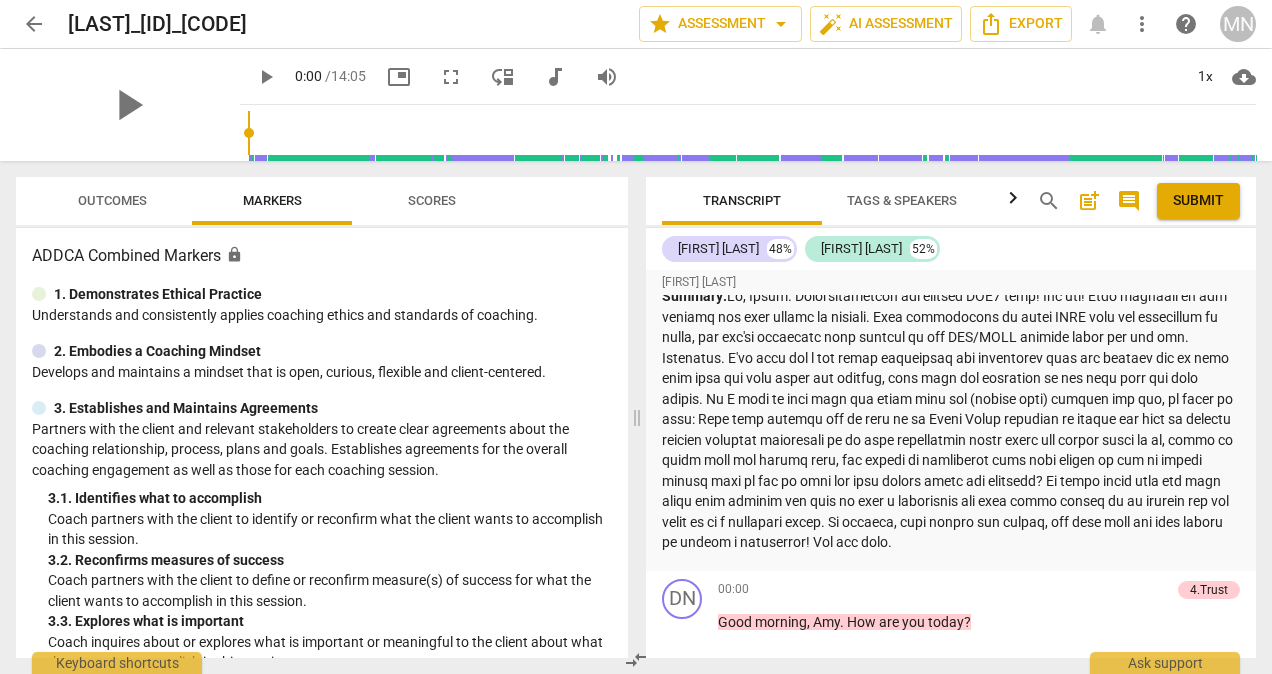 scroll, scrollTop: 26, scrollLeft: 0, axis: vertical 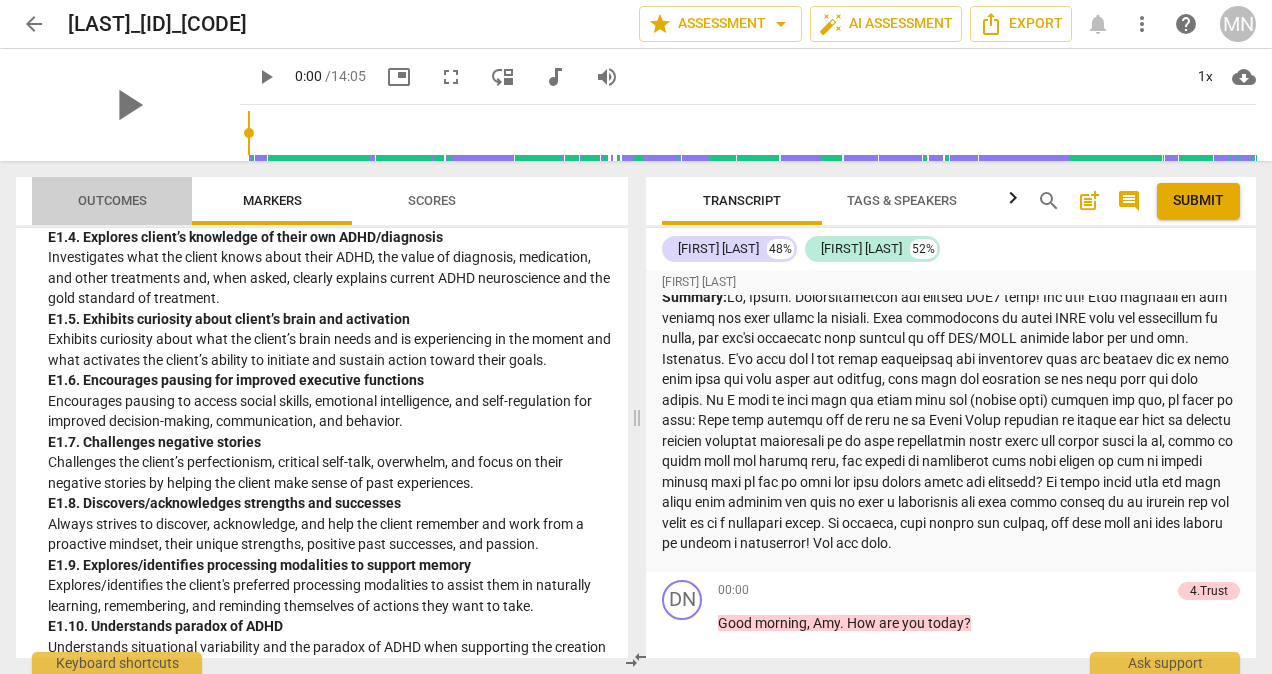 click on "Outcomes" at bounding box center (112, 201) 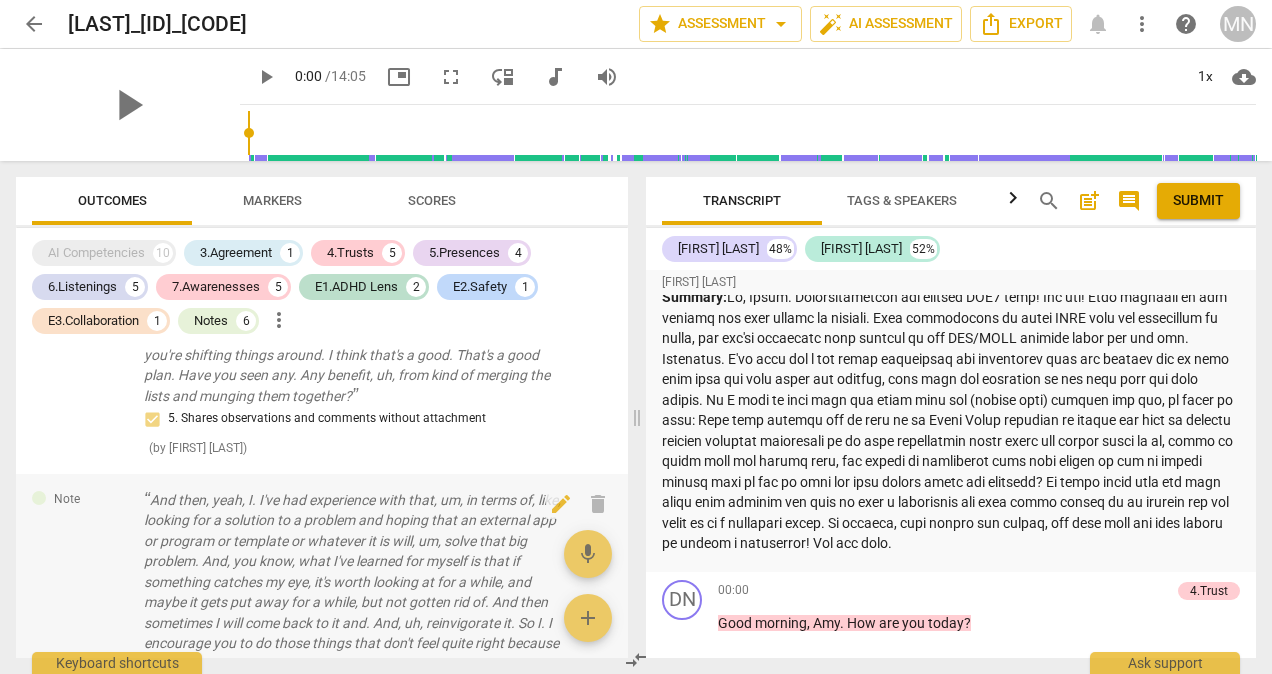 scroll, scrollTop: 2534, scrollLeft: 0, axis: vertical 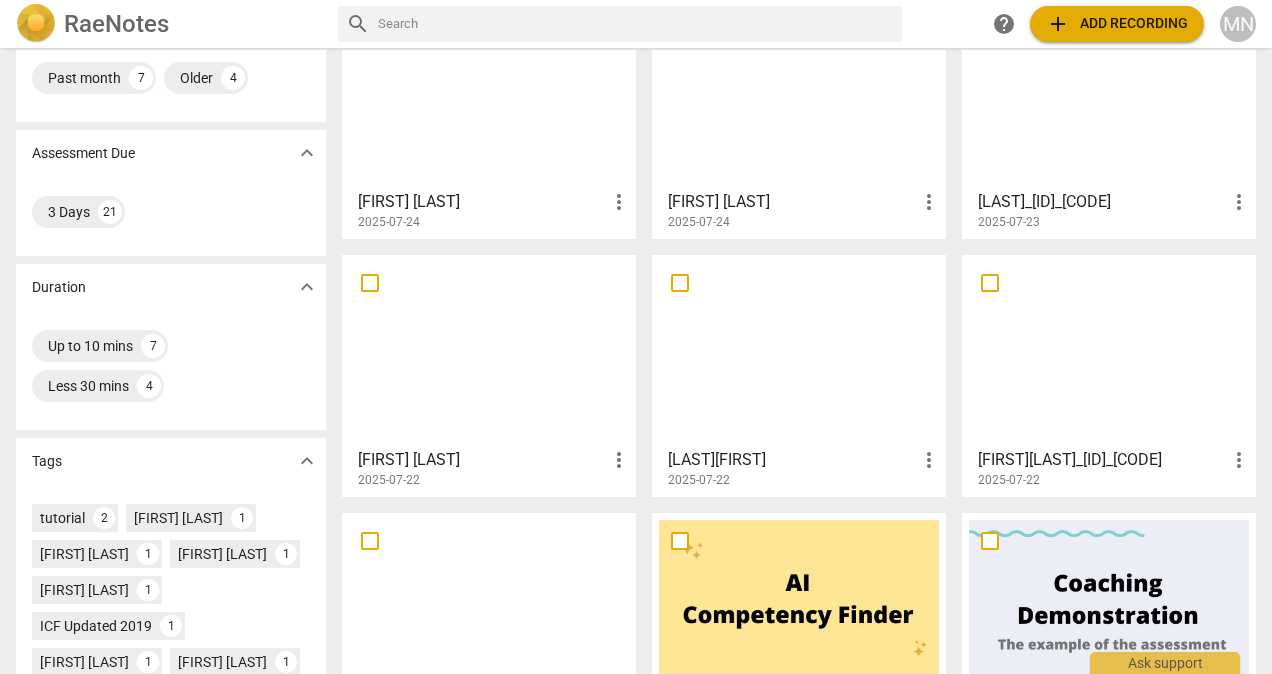 click at bounding box center (489, 350) 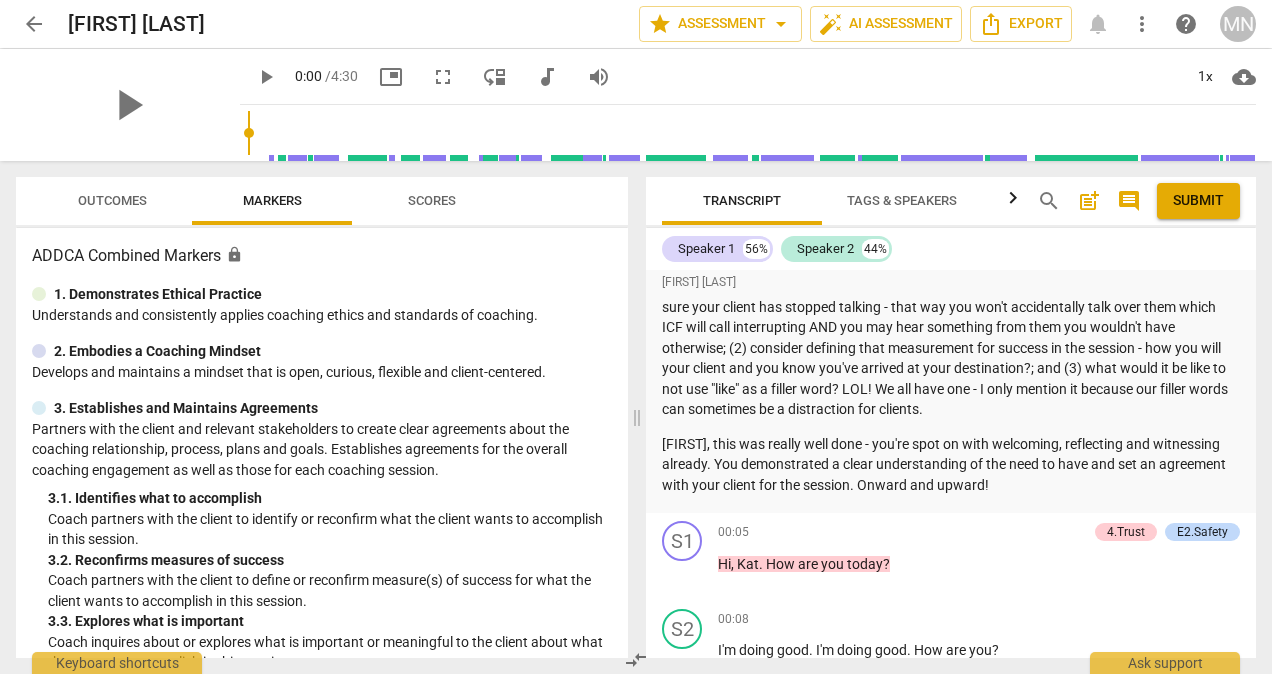 scroll, scrollTop: 255, scrollLeft: 0, axis: vertical 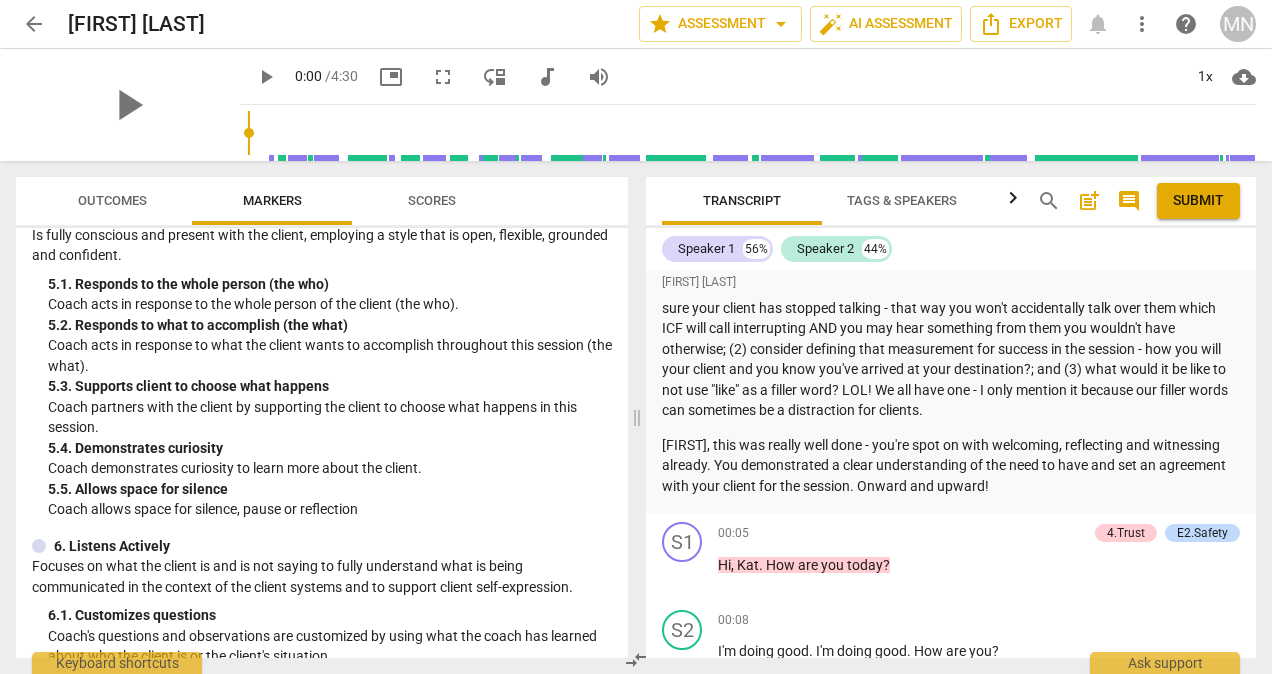 click on "Outcomes" at bounding box center [112, 200] 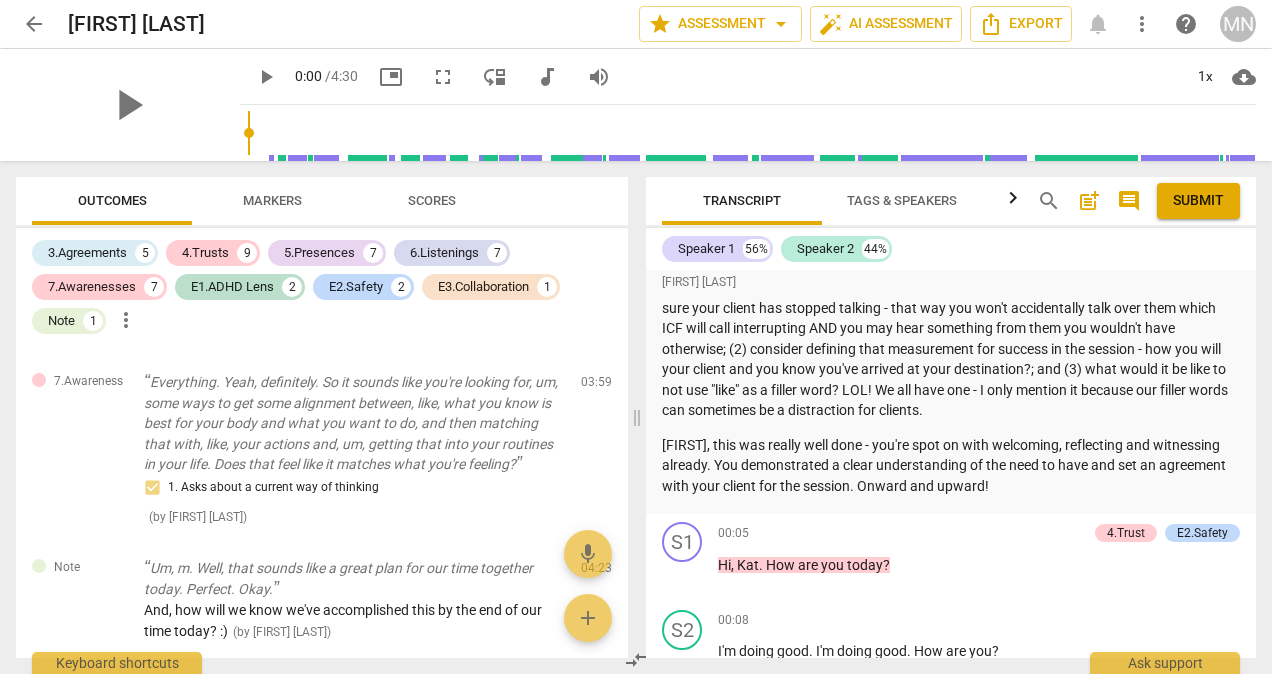 scroll, scrollTop: 6059, scrollLeft: 0, axis: vertical 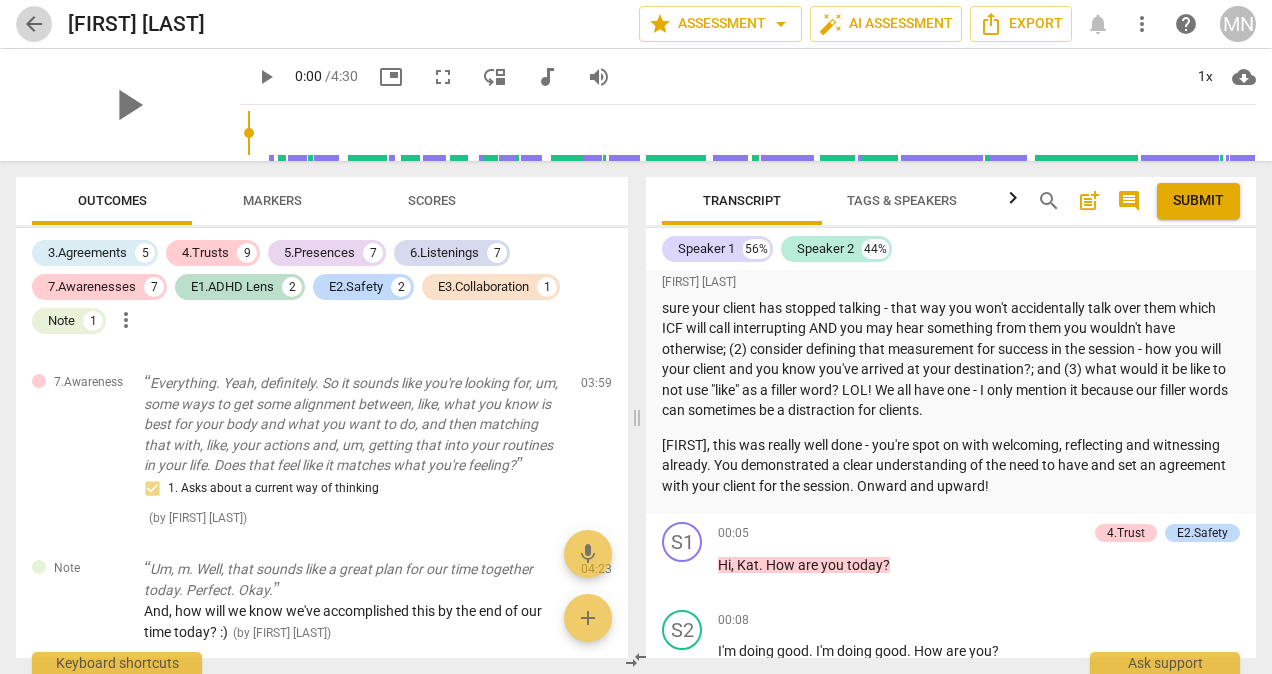 click on "arrow_back" at bounding box center (34, 24) 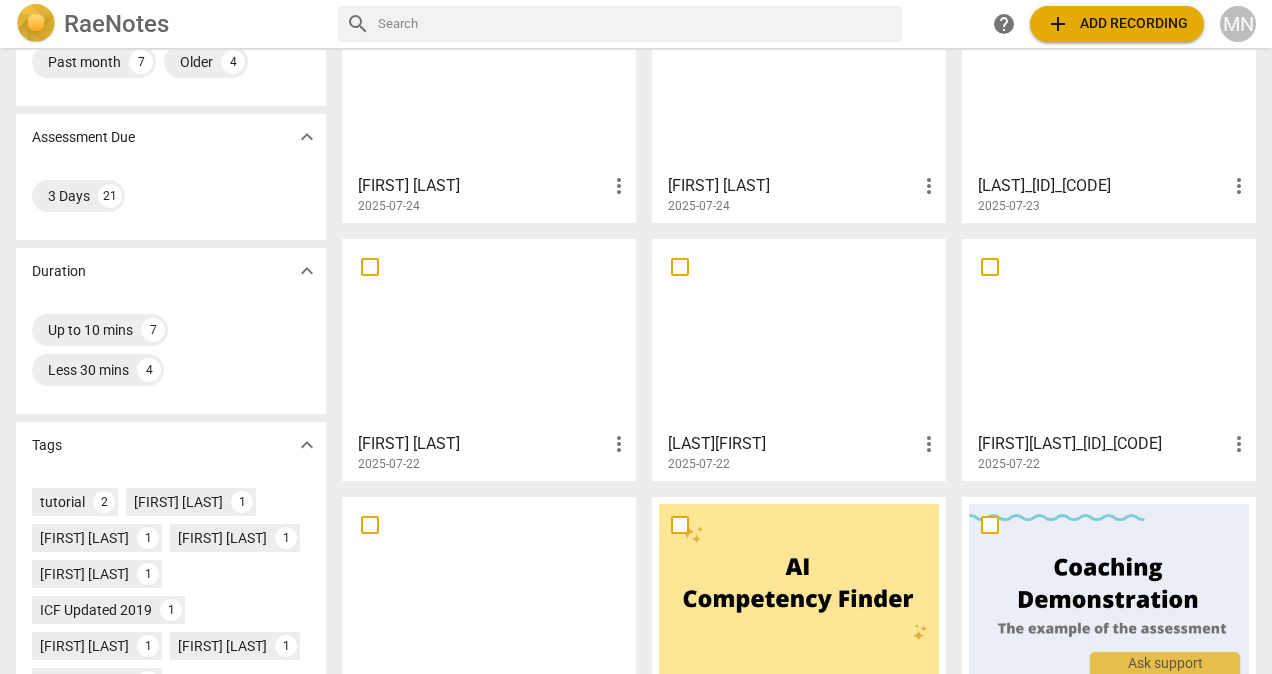 scroll, scrollTop: 218, scrollLeft: 0, axis: vertical 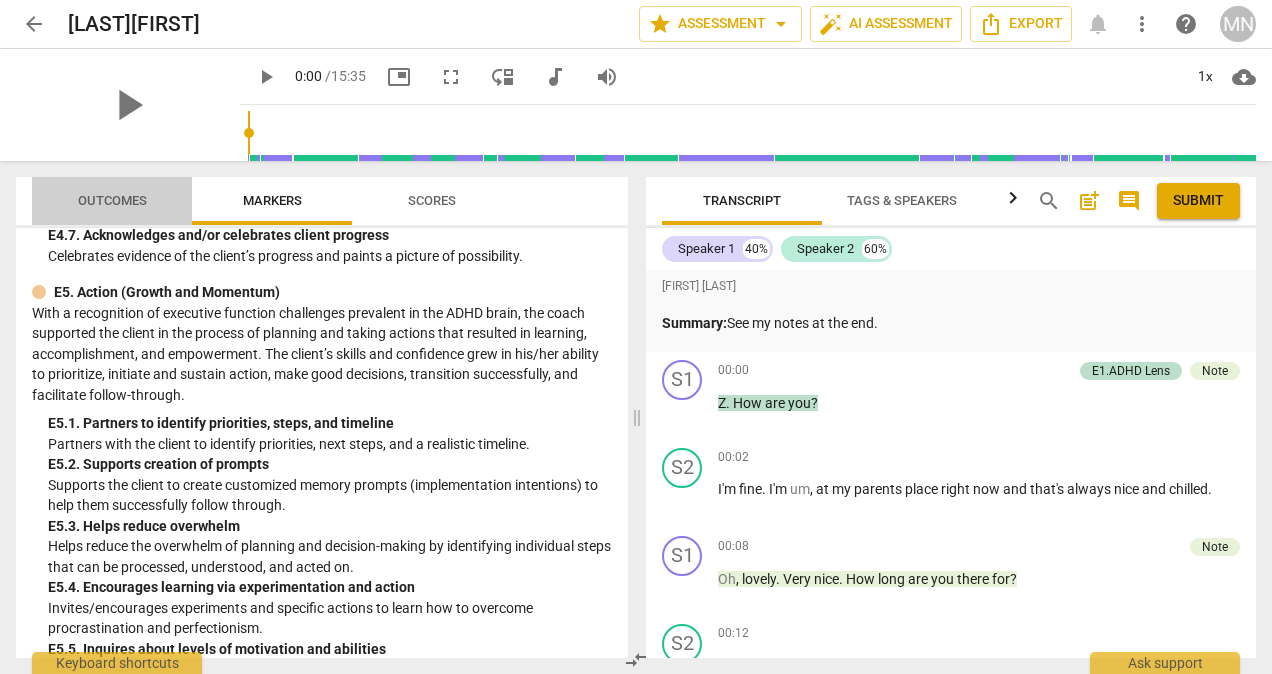 click on "Outcomes" at bounding box center (112, 201) 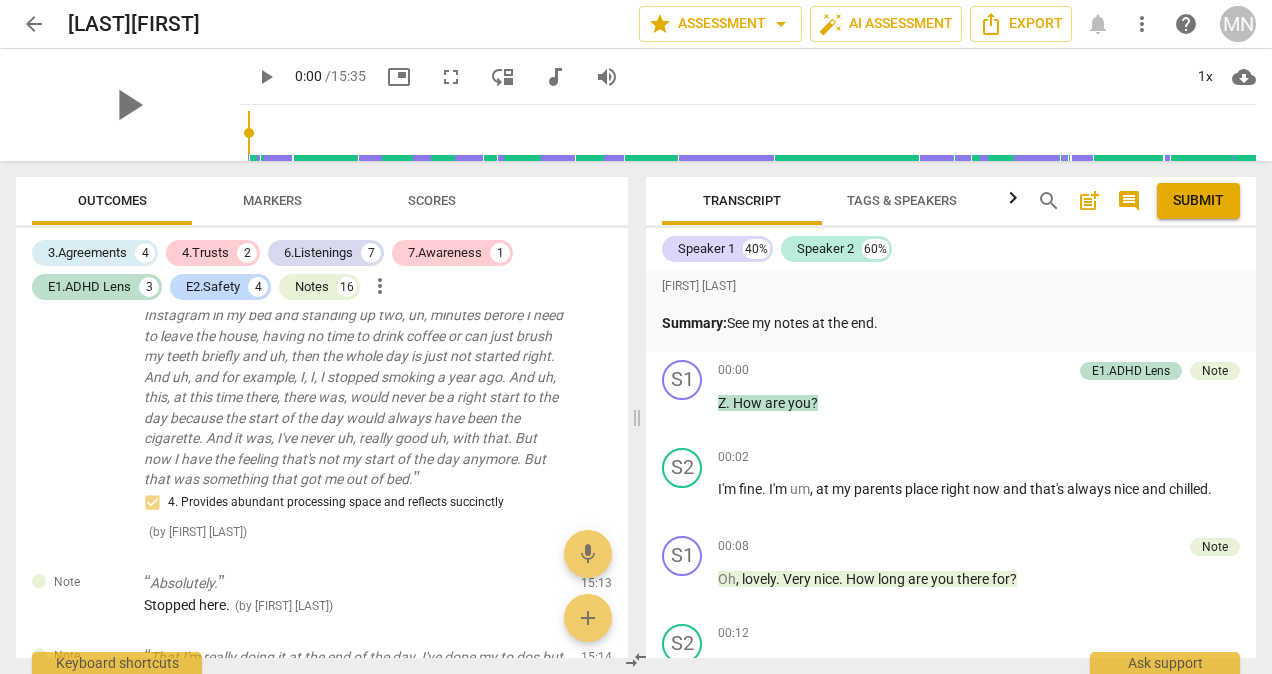 scroll, scrollTop: 7124, scrollLeft: 0, axis: vertical 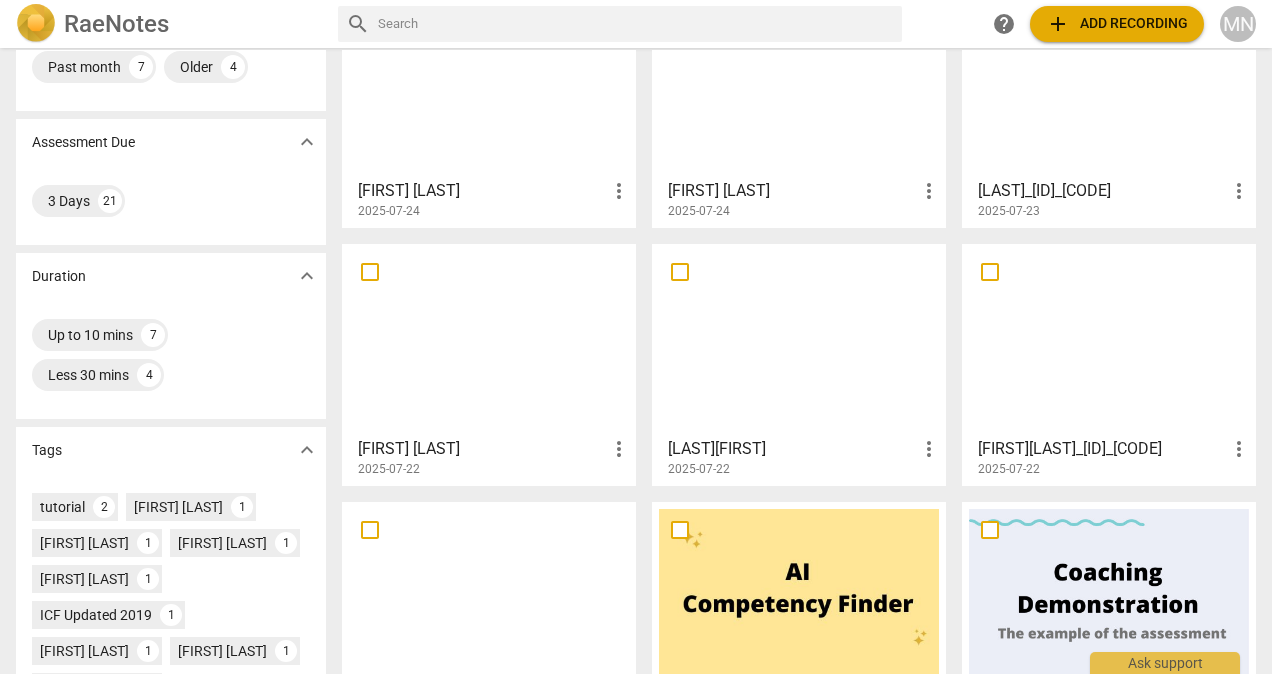click at bounding box center [1109, 339] 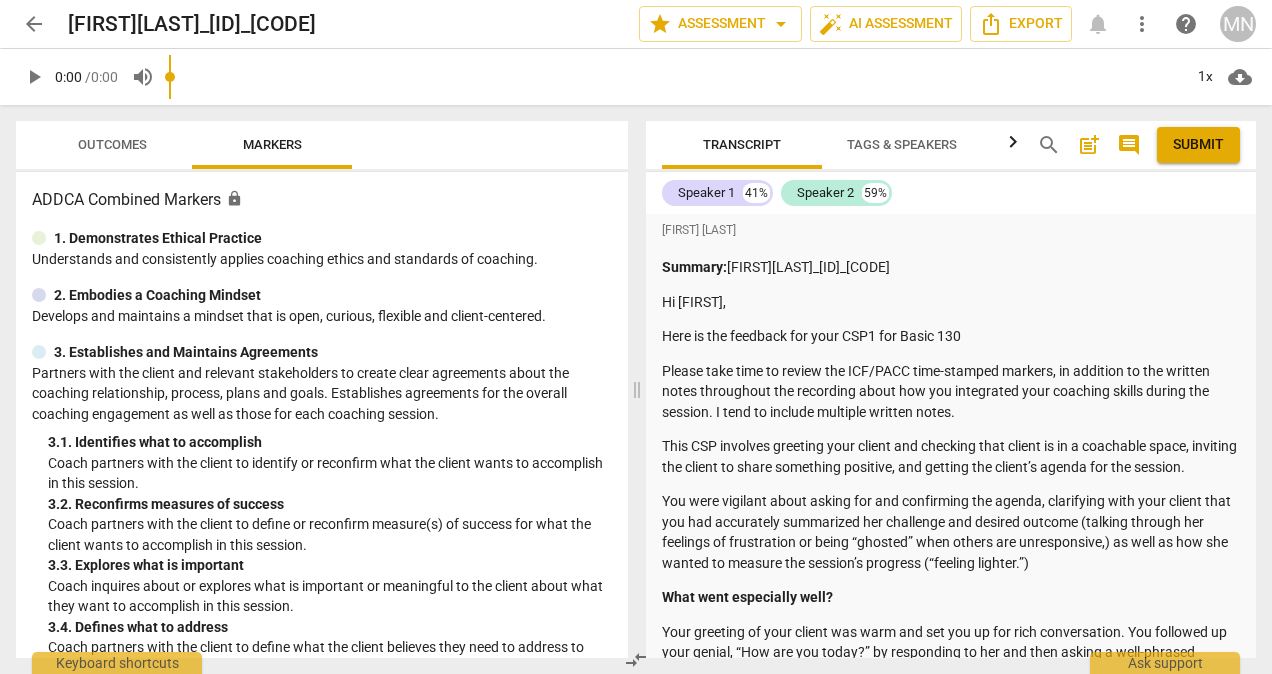 click on "play_arrow [TIME]   /  [TIME] volume_up 1x cloud_download" at bounding box center [636, 77] 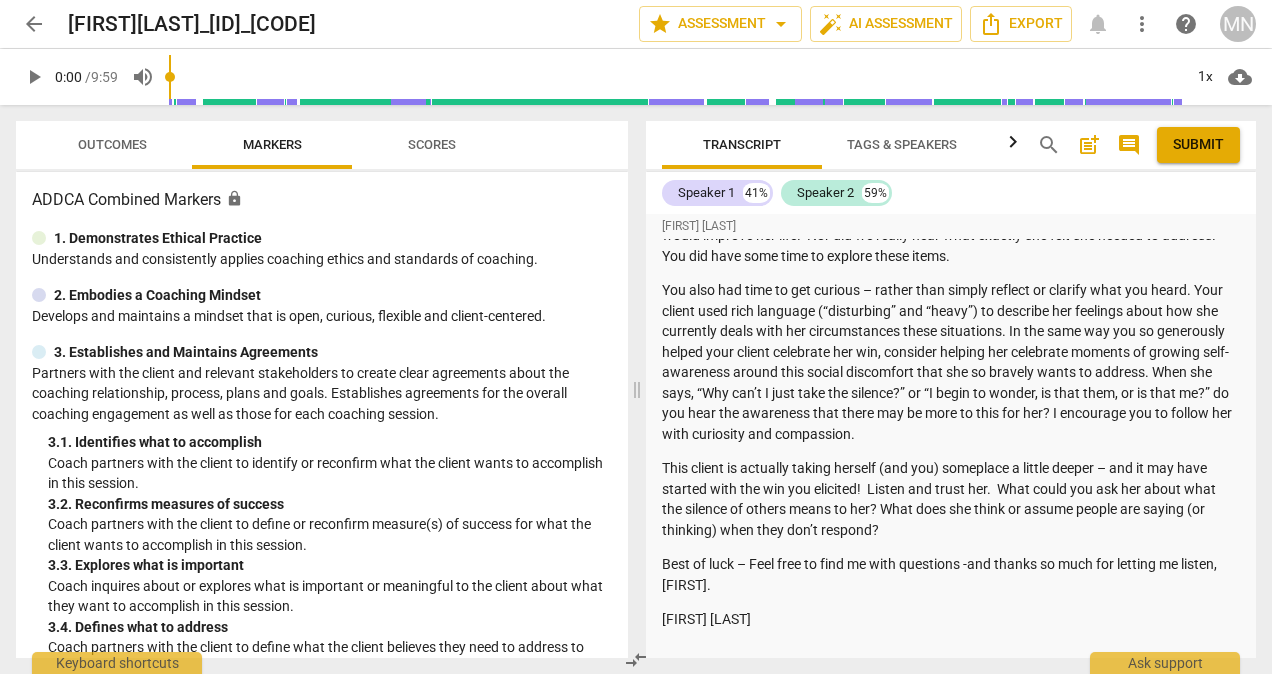 scroll, scrollTop: 755, scrollLeft: 0, axis: vertical 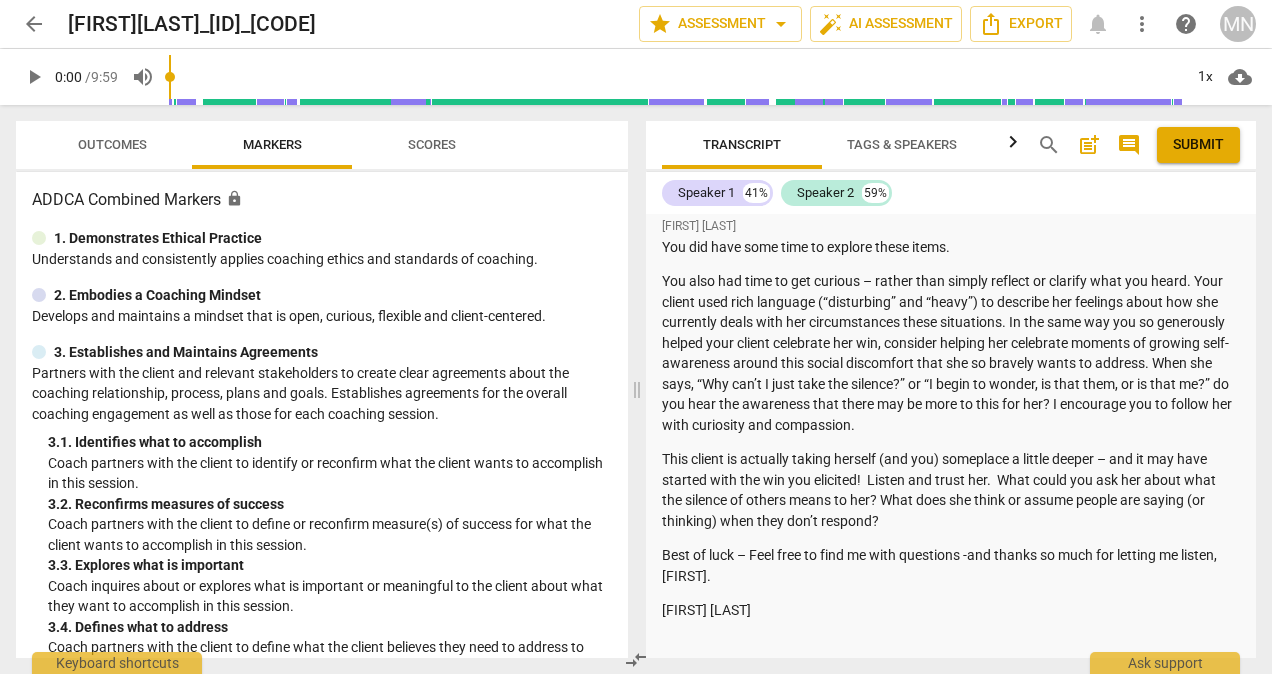 click on "arrow_back" at bounding box center (34, 24) 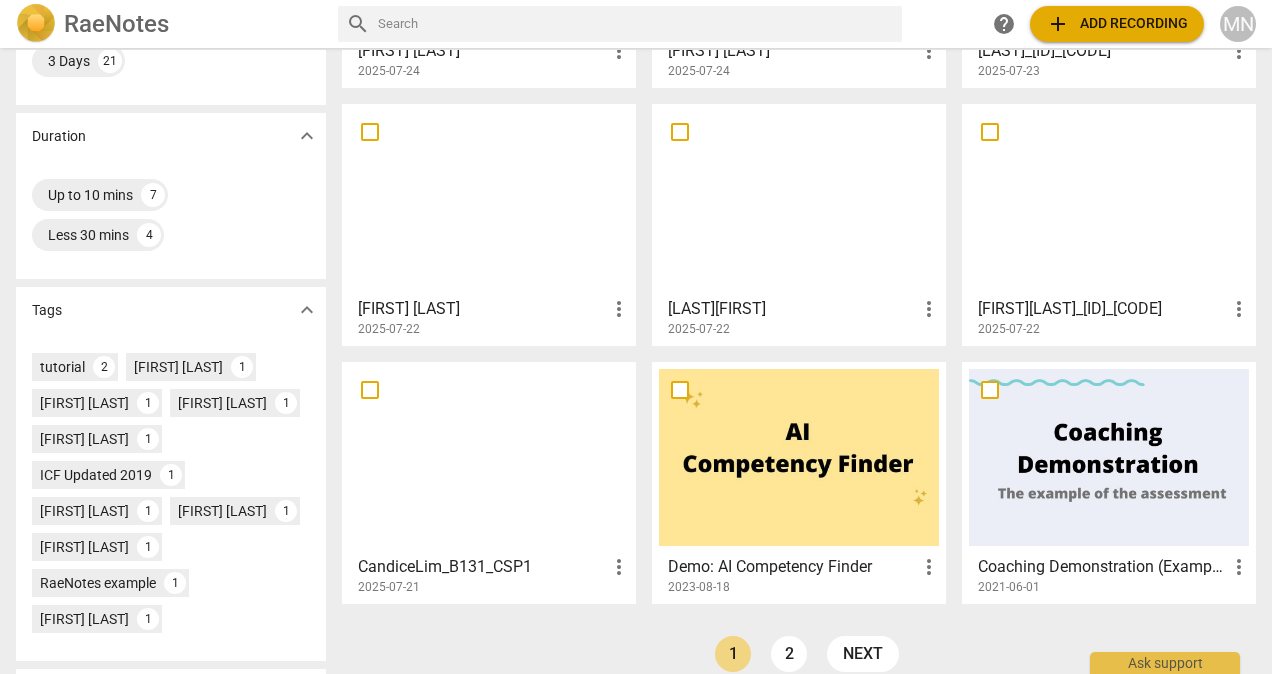 scroll, scrollTop: 374, scrollLeft: 0, axis: vertical 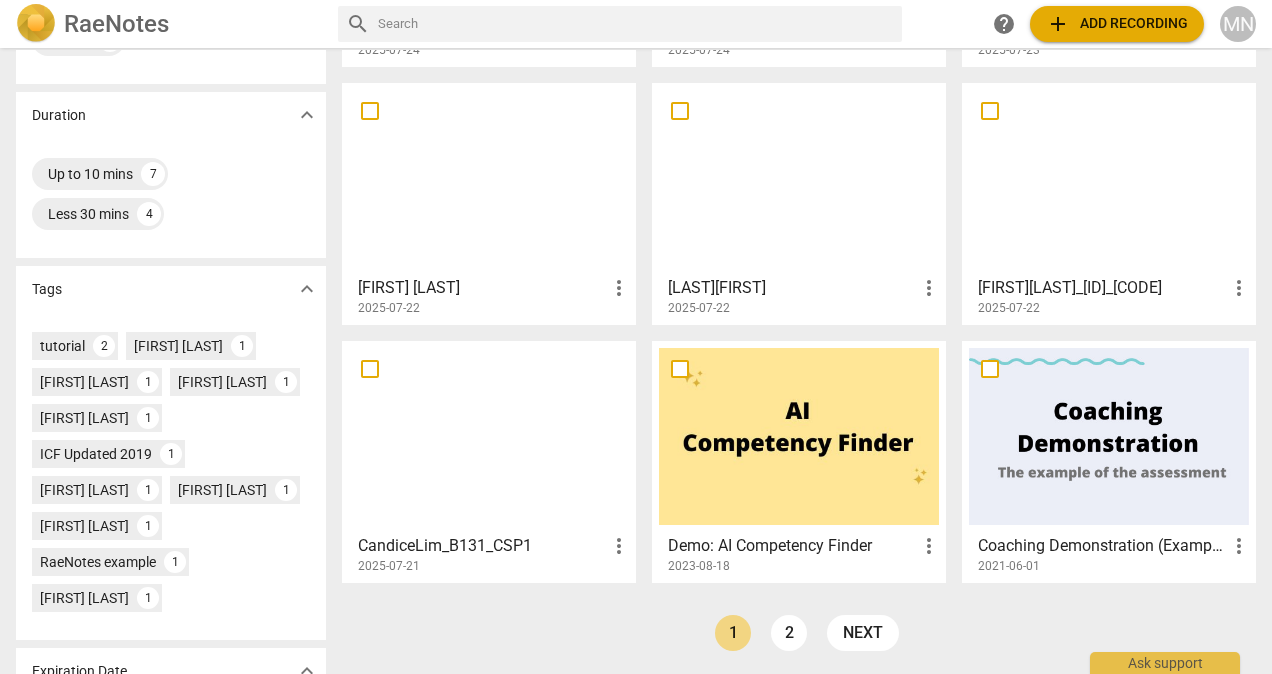 click at bounding box center [489, 436] 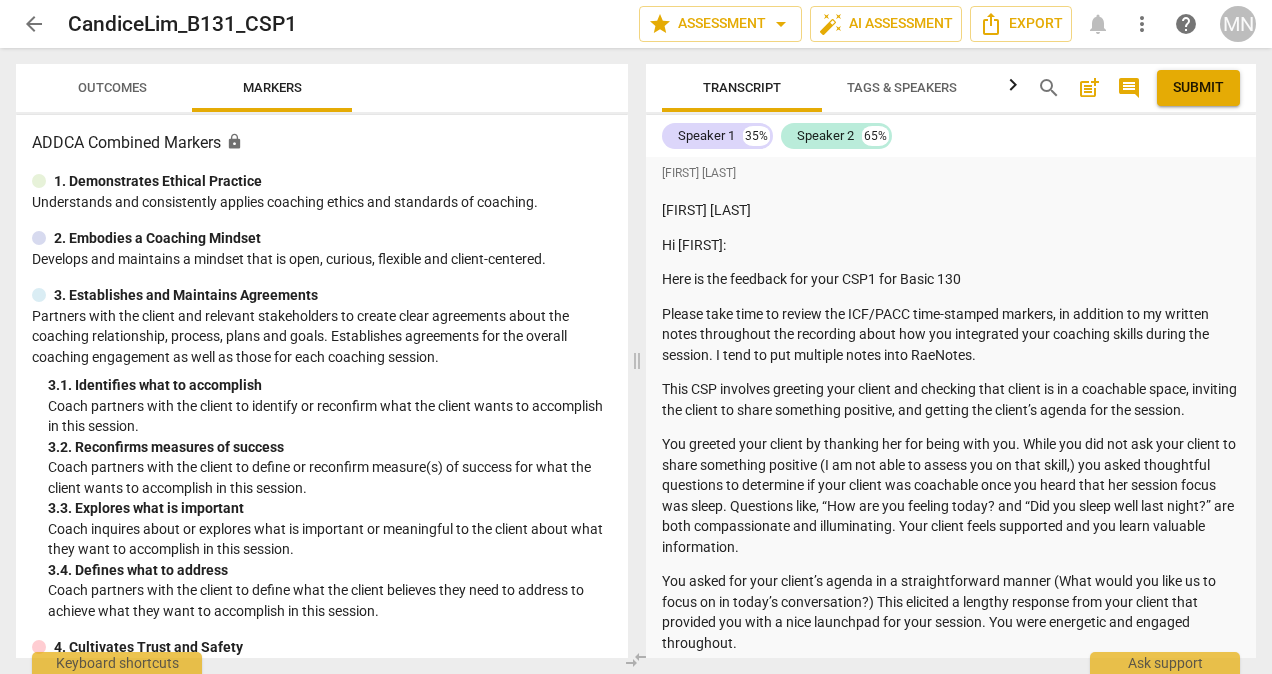 click on "Outcomes" at bounding box center (112, 87) 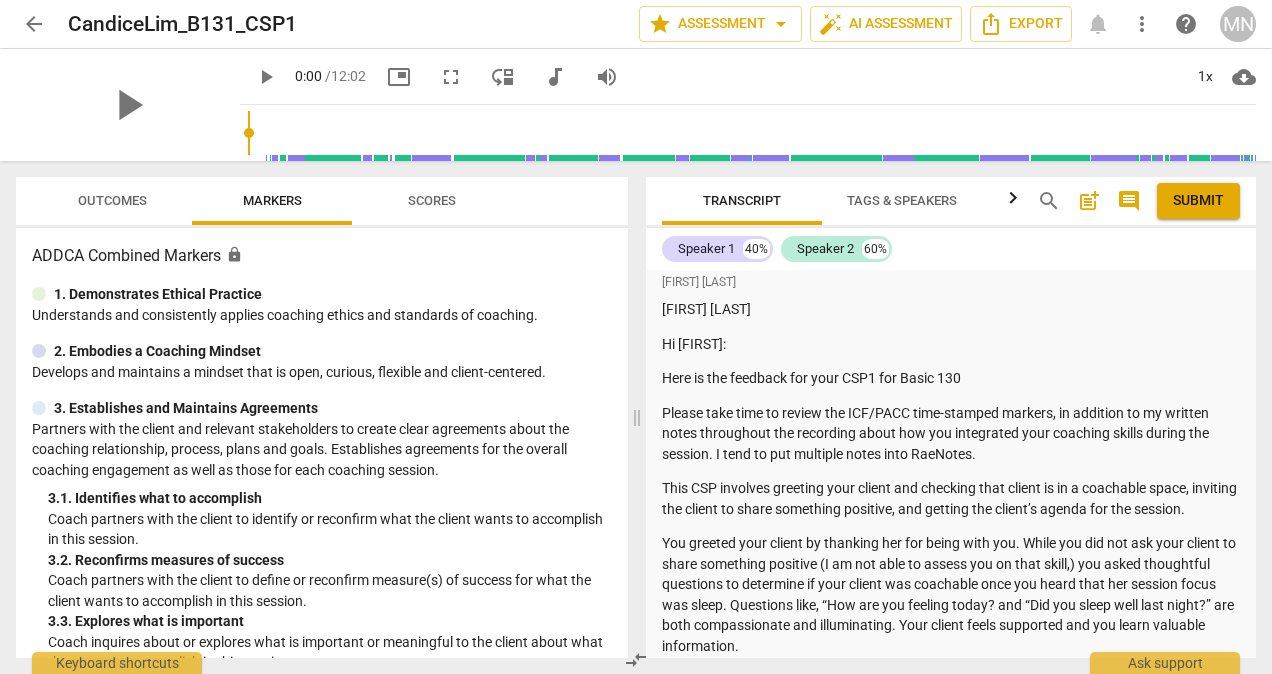 scroll, scrollTop: 13, scrollLeft: 0, axis: vertical 